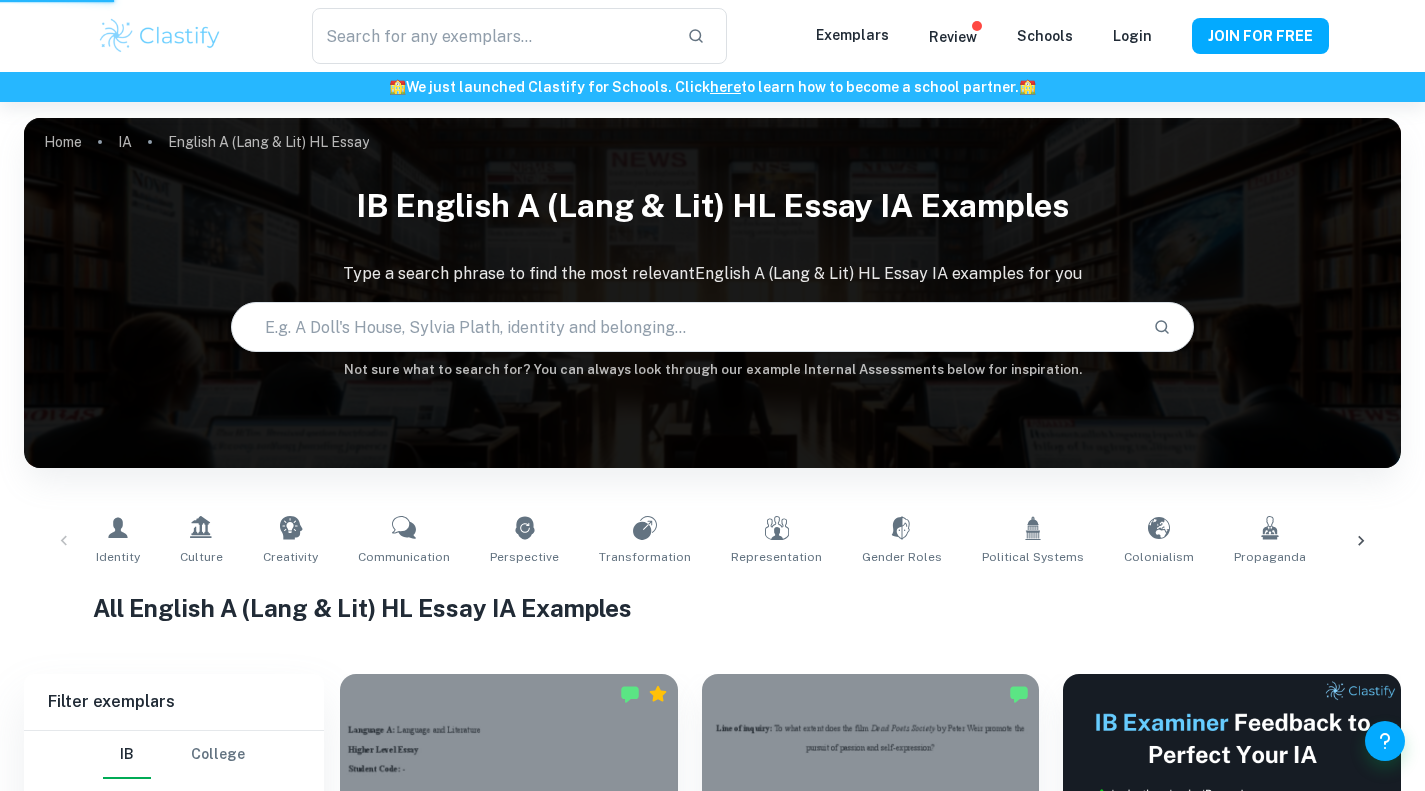 scroll, scrollTop: 411, scrollLeft: 0, axis: vertical 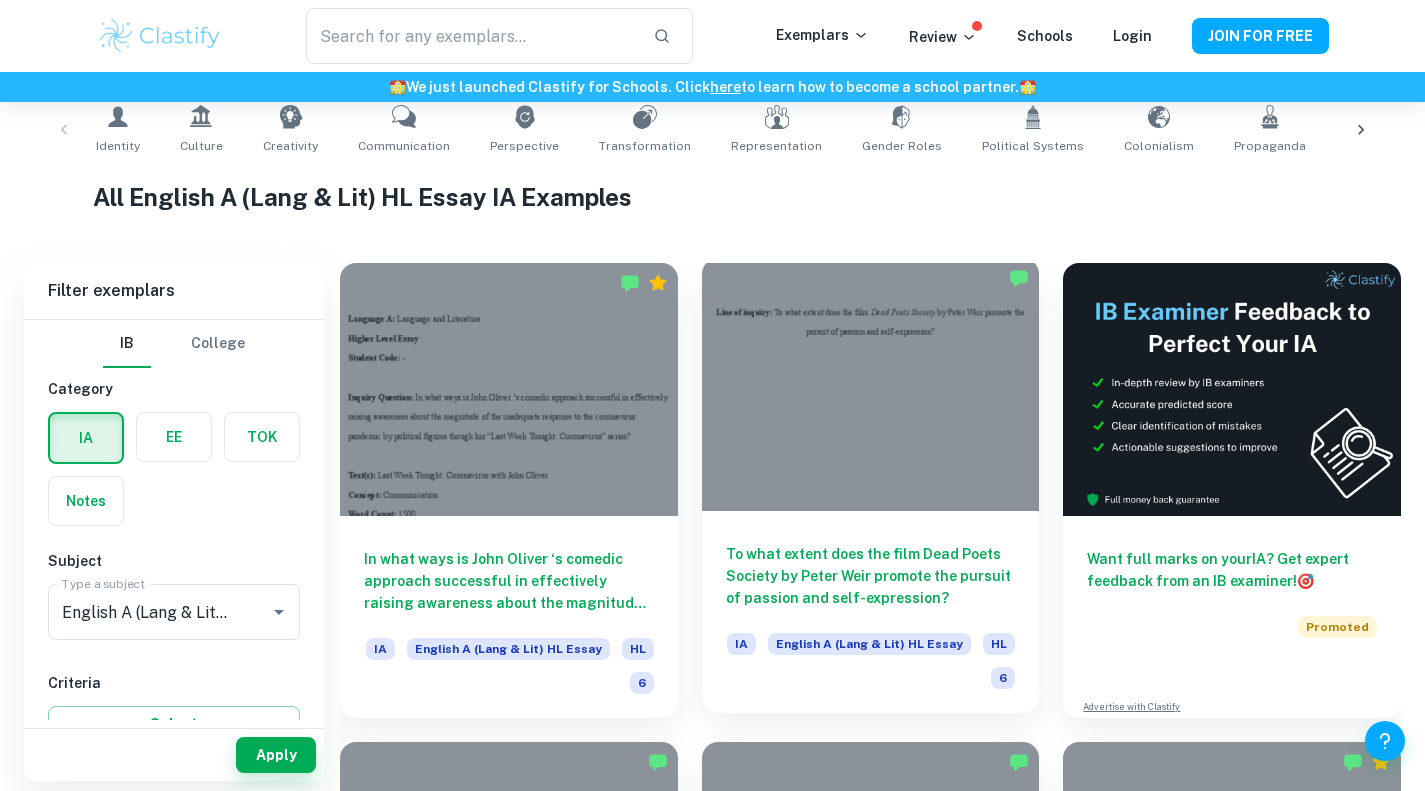 click at bounding box center [871, 384] 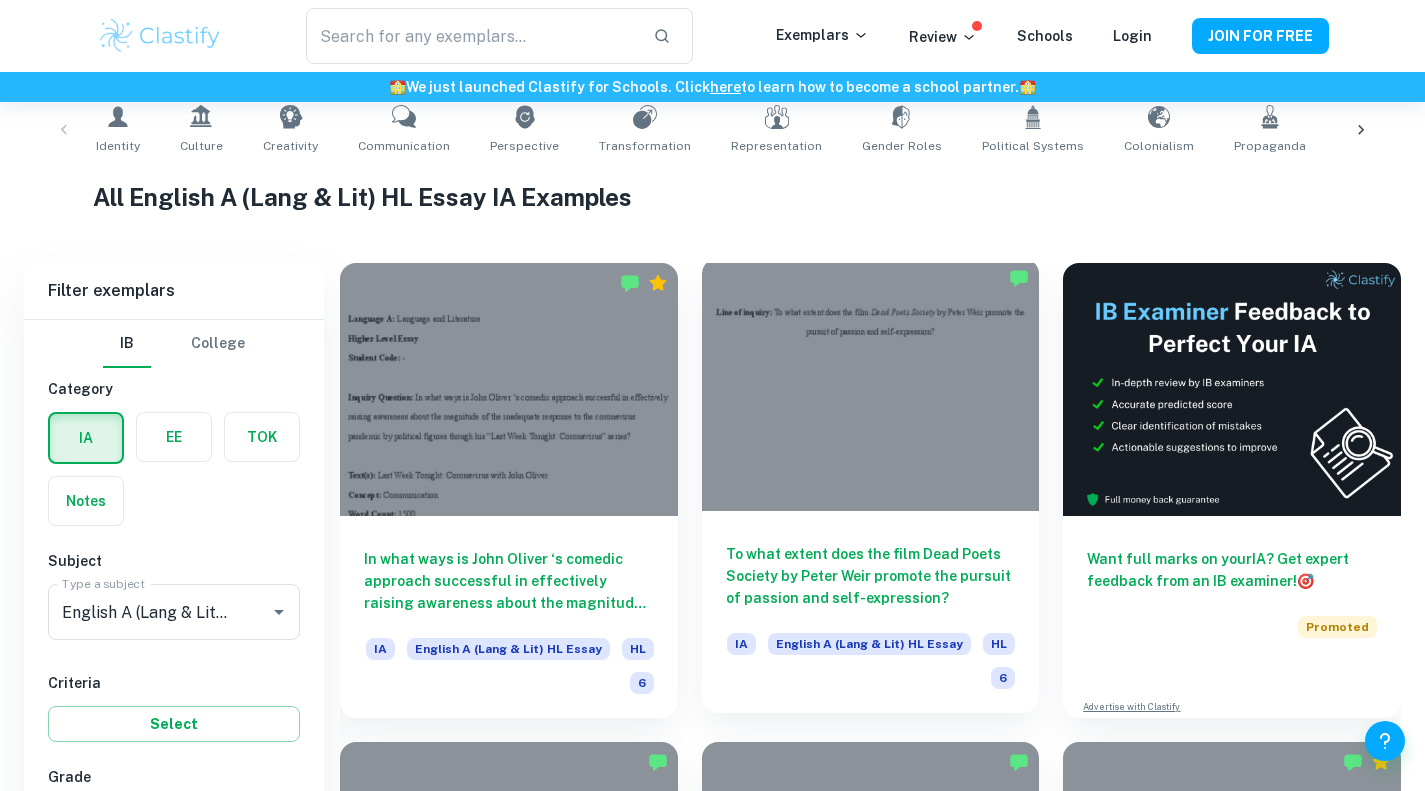 scroll, scrollTop: 811, scrollLeft: 0, axis: vertical 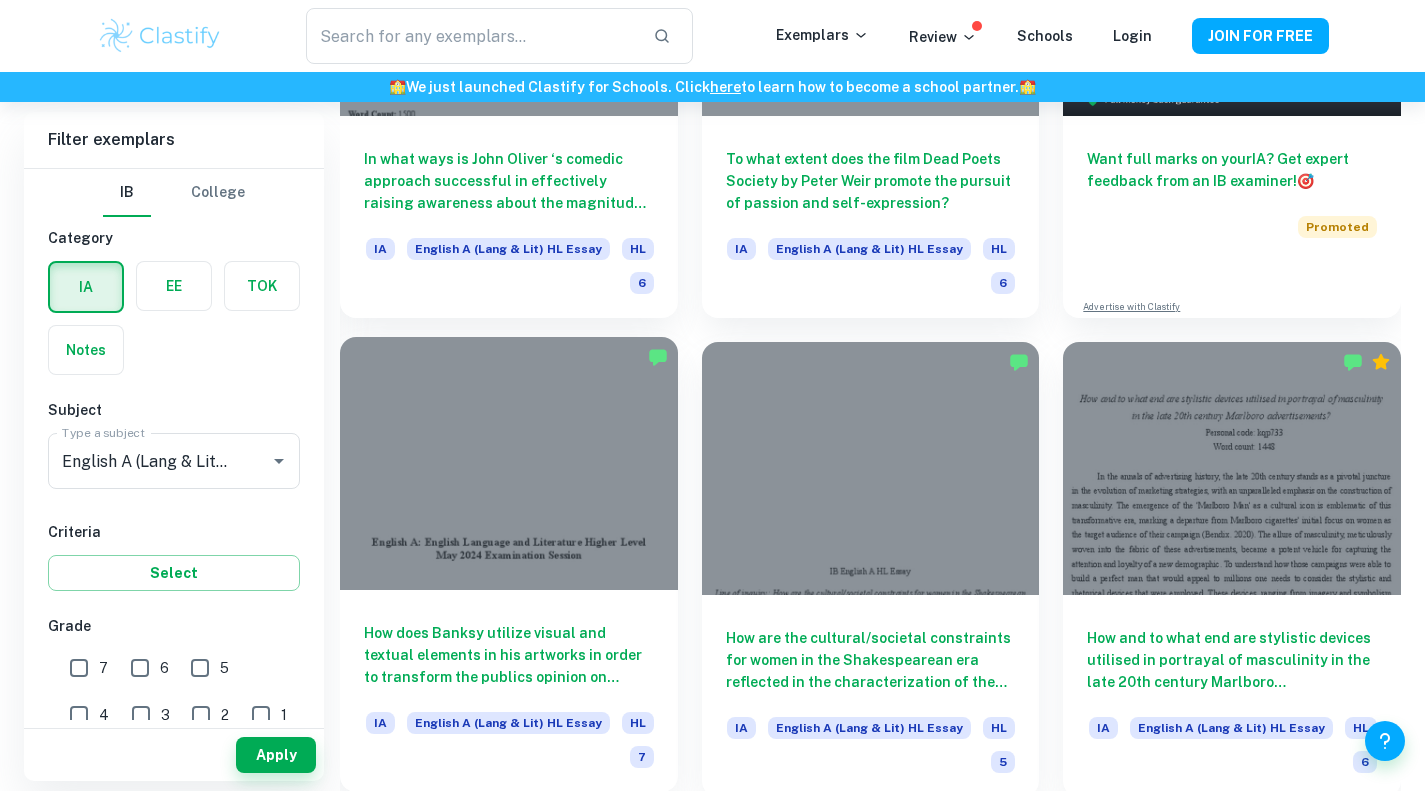 click at bounding box center (509, 463) 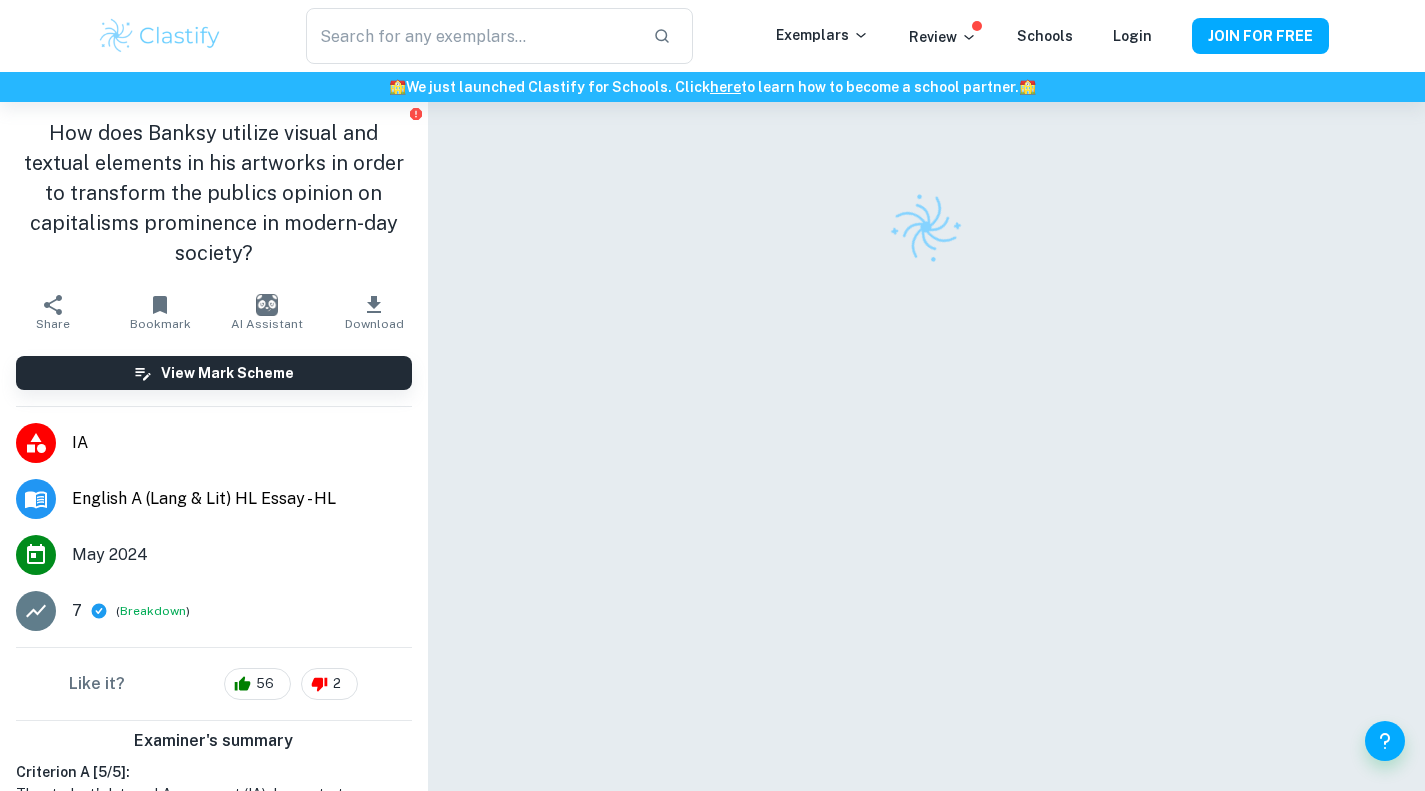 scroll, scrollTop: 102, scrollLeft: 0, axis: vertical 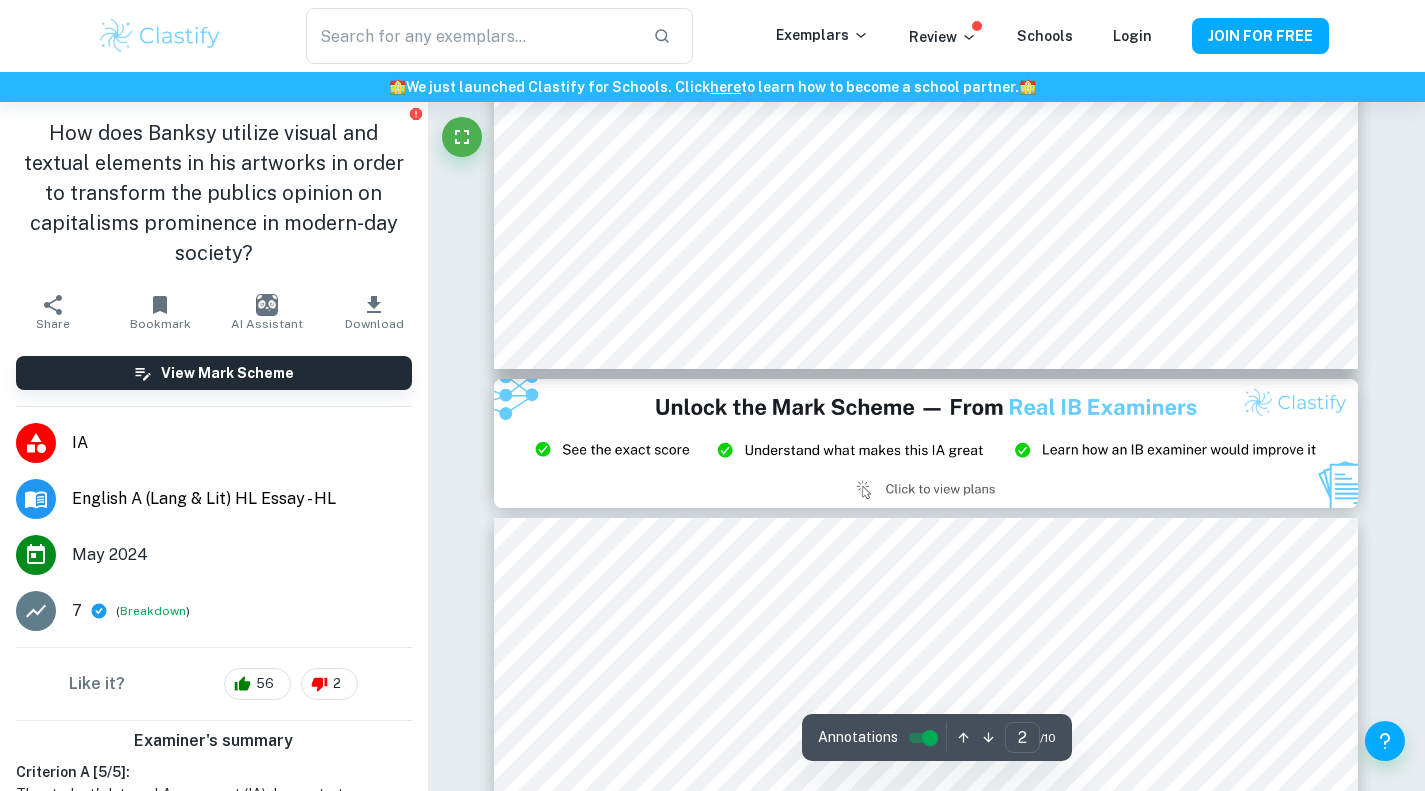 type on "3" 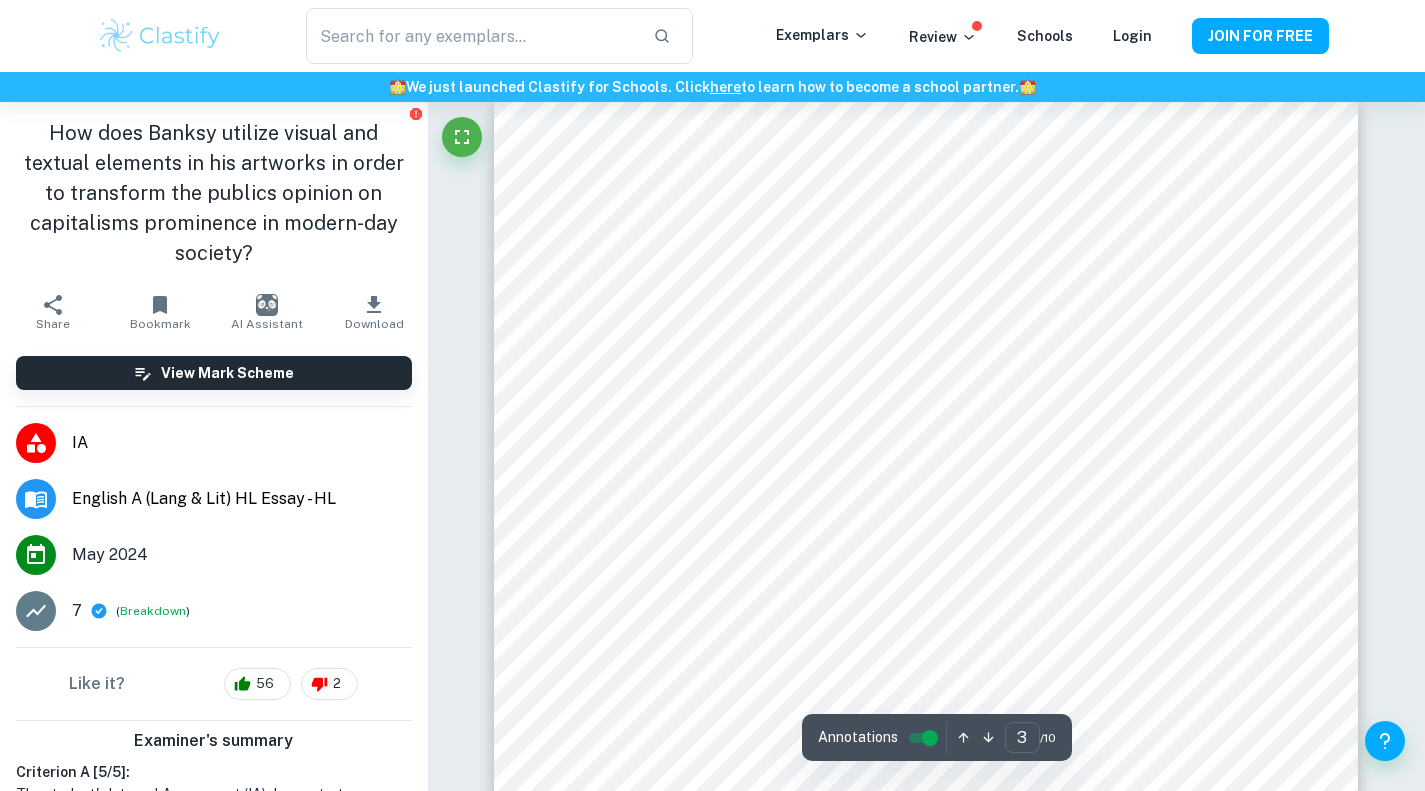 scroll, scrollTop: 2863, scrollLeft: 0, axis: vertical 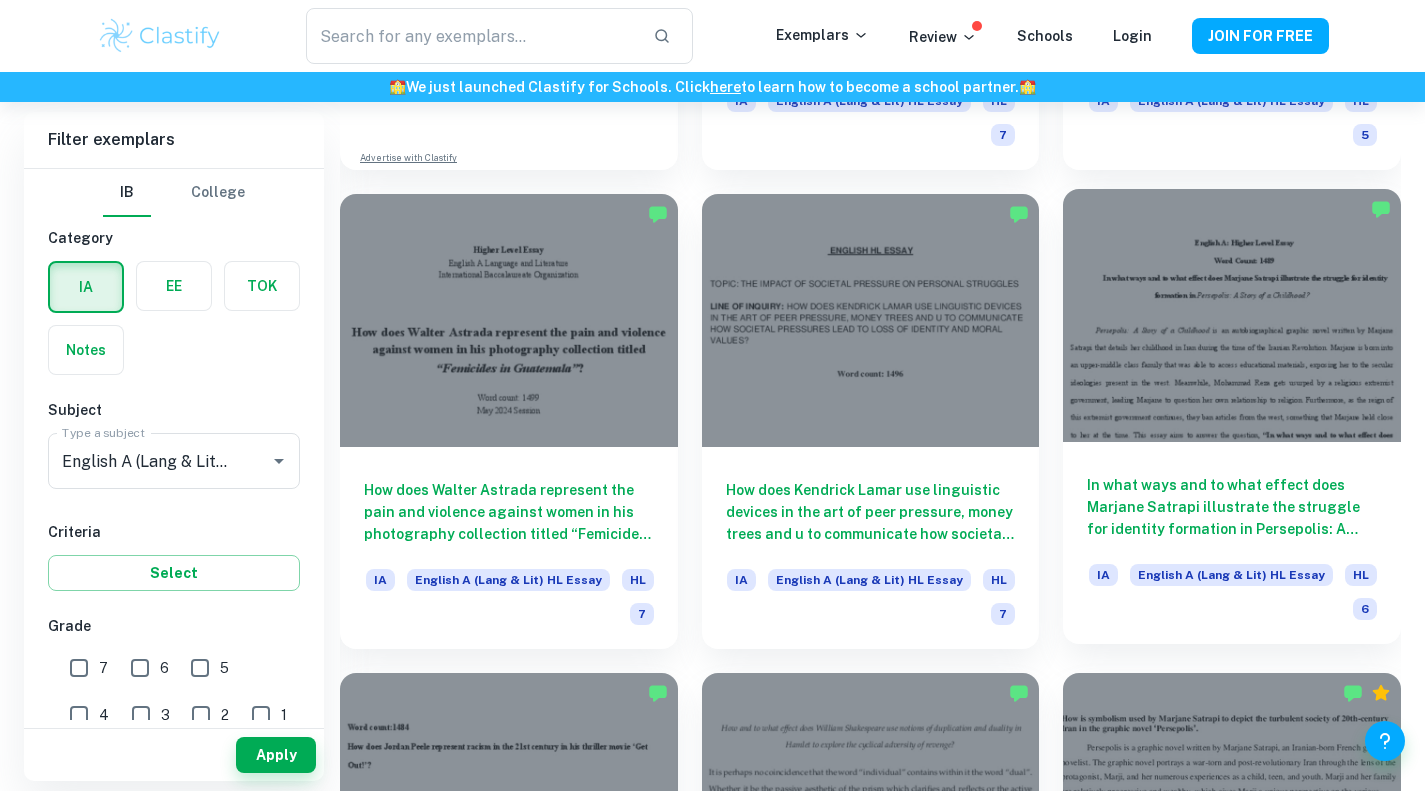 click at bounding box center (1232, 315) 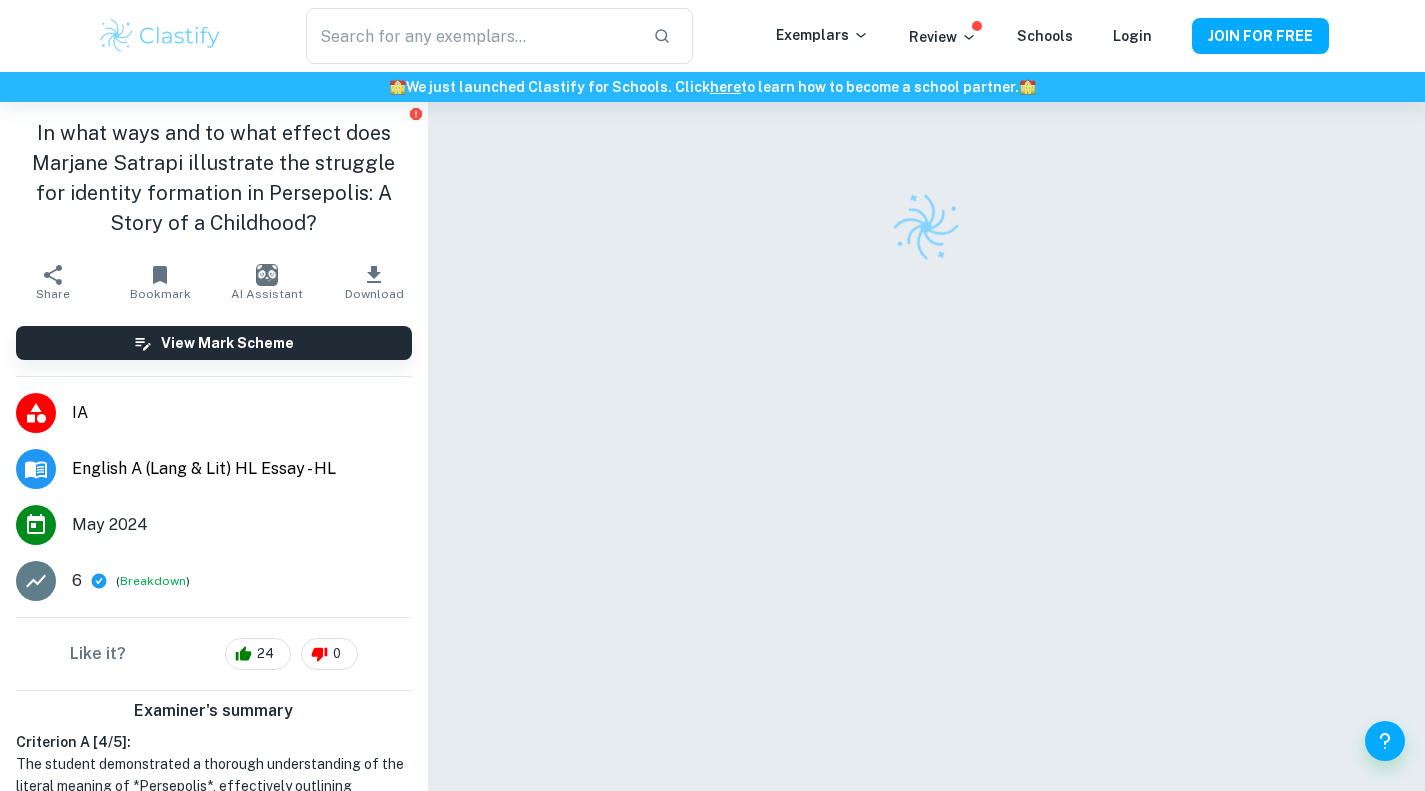 scroll, scrollTop: 83, scrollLeft: 0, axis: vertical 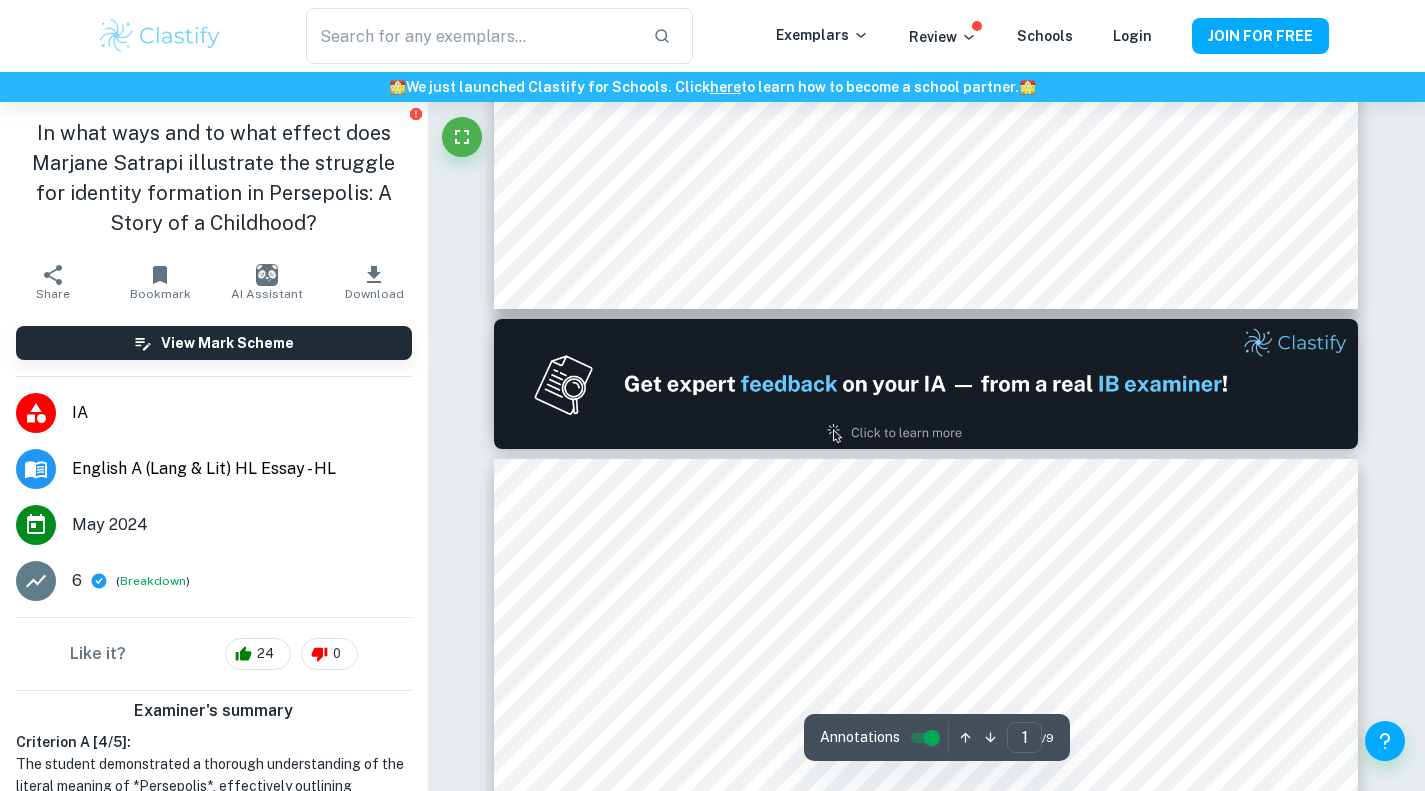 type on "2" 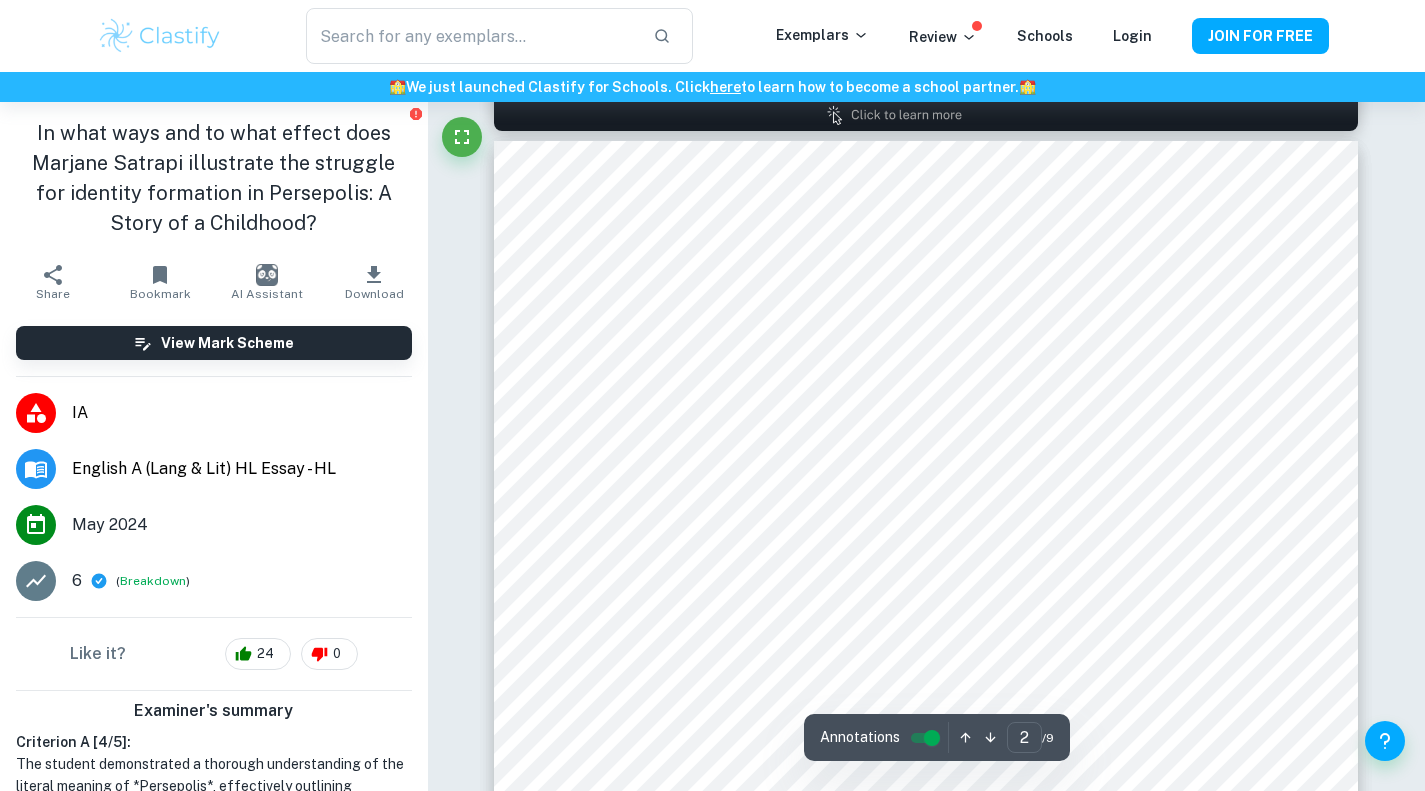 scroll, scrollTop: 1687, scrollLeft: 0, axis: vertical 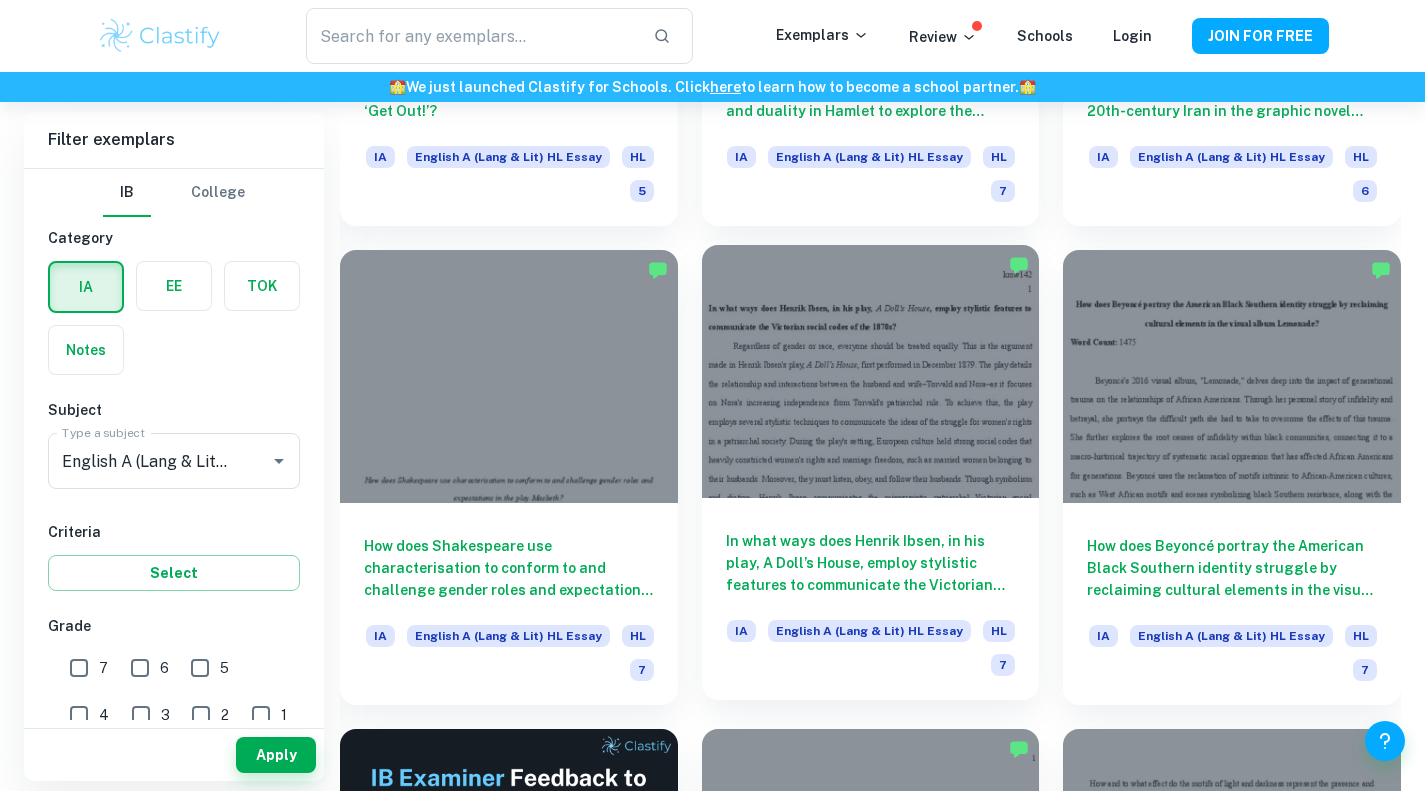 click at bounding box center (871, 371) 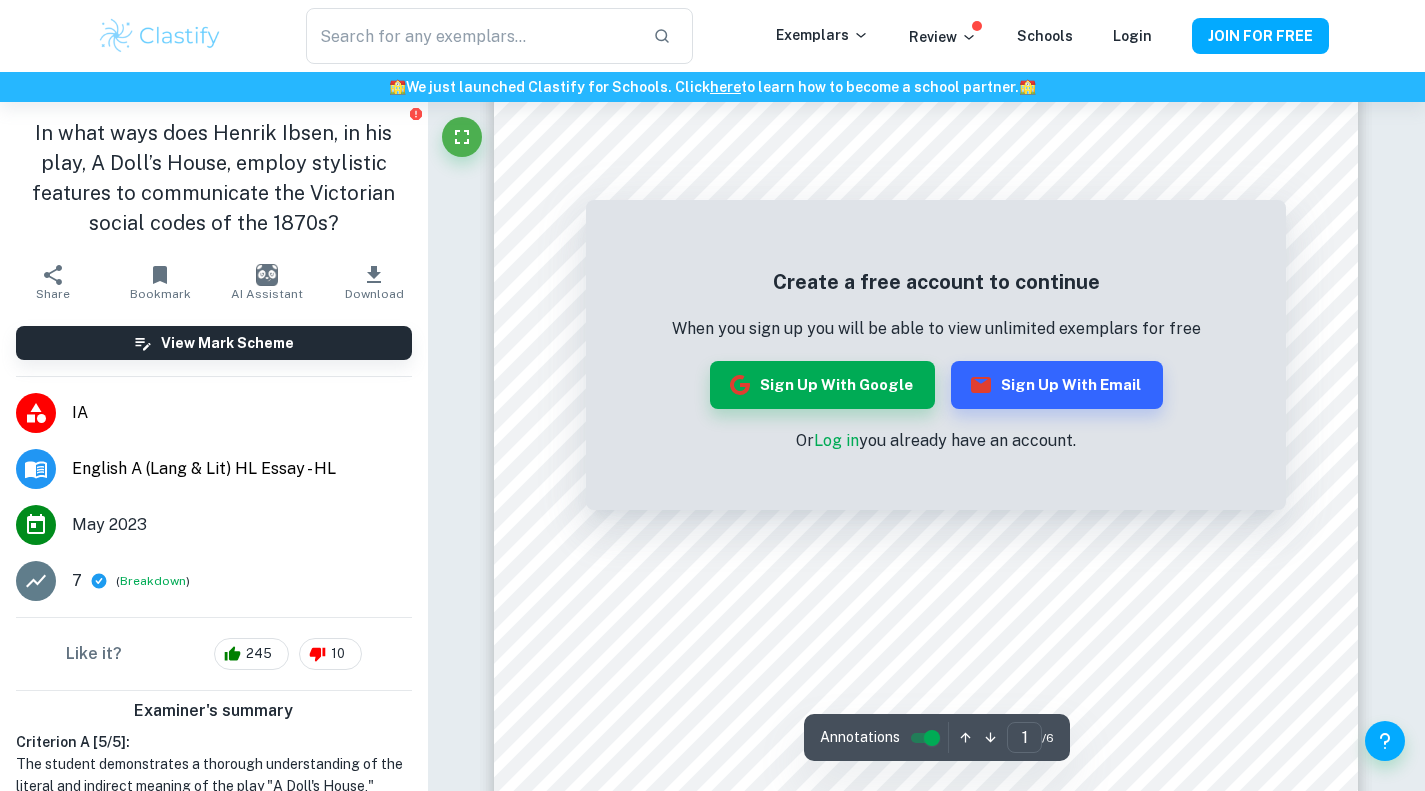 scroll, scrollTop: 299, scrollLeft: 0, axis: vertical 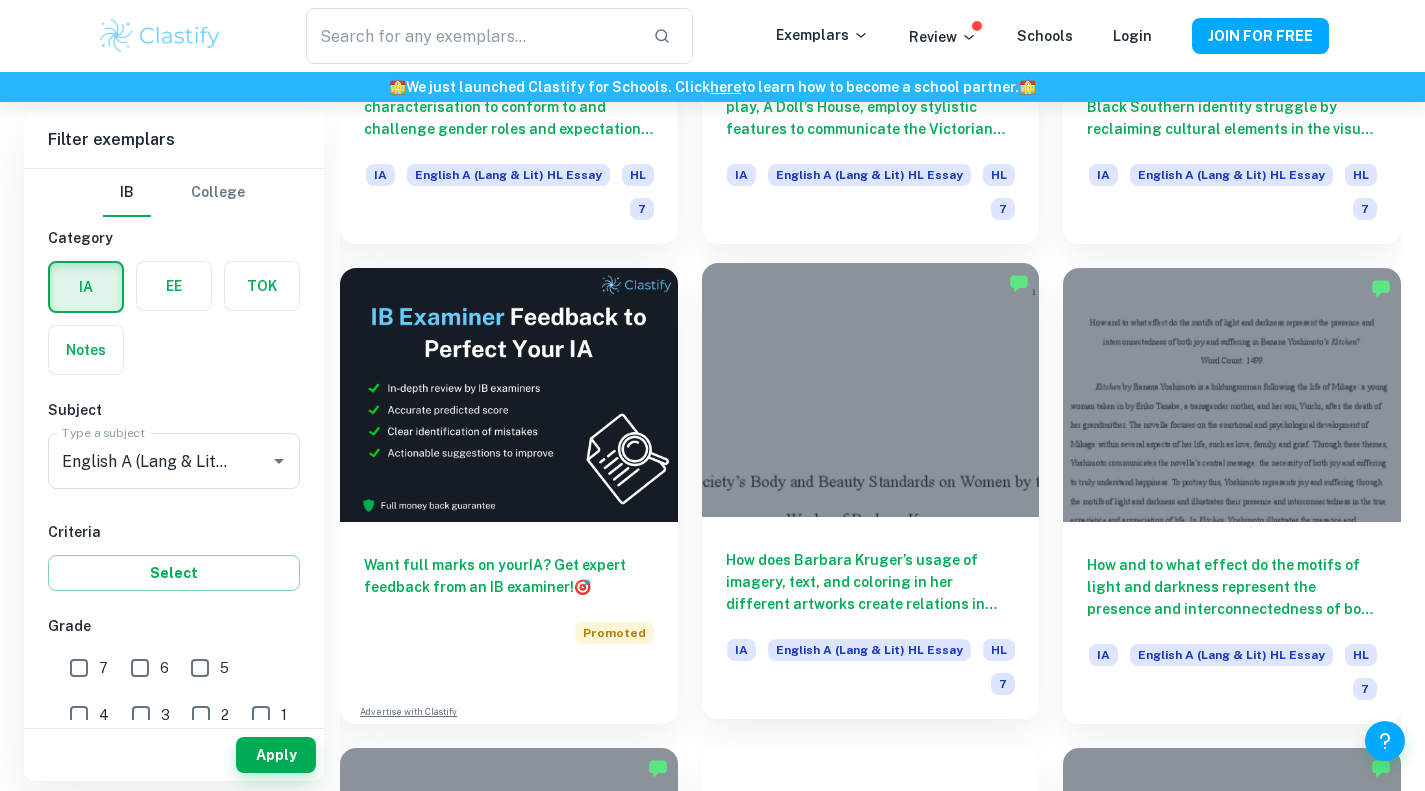 click at bounding box center [871, 389] 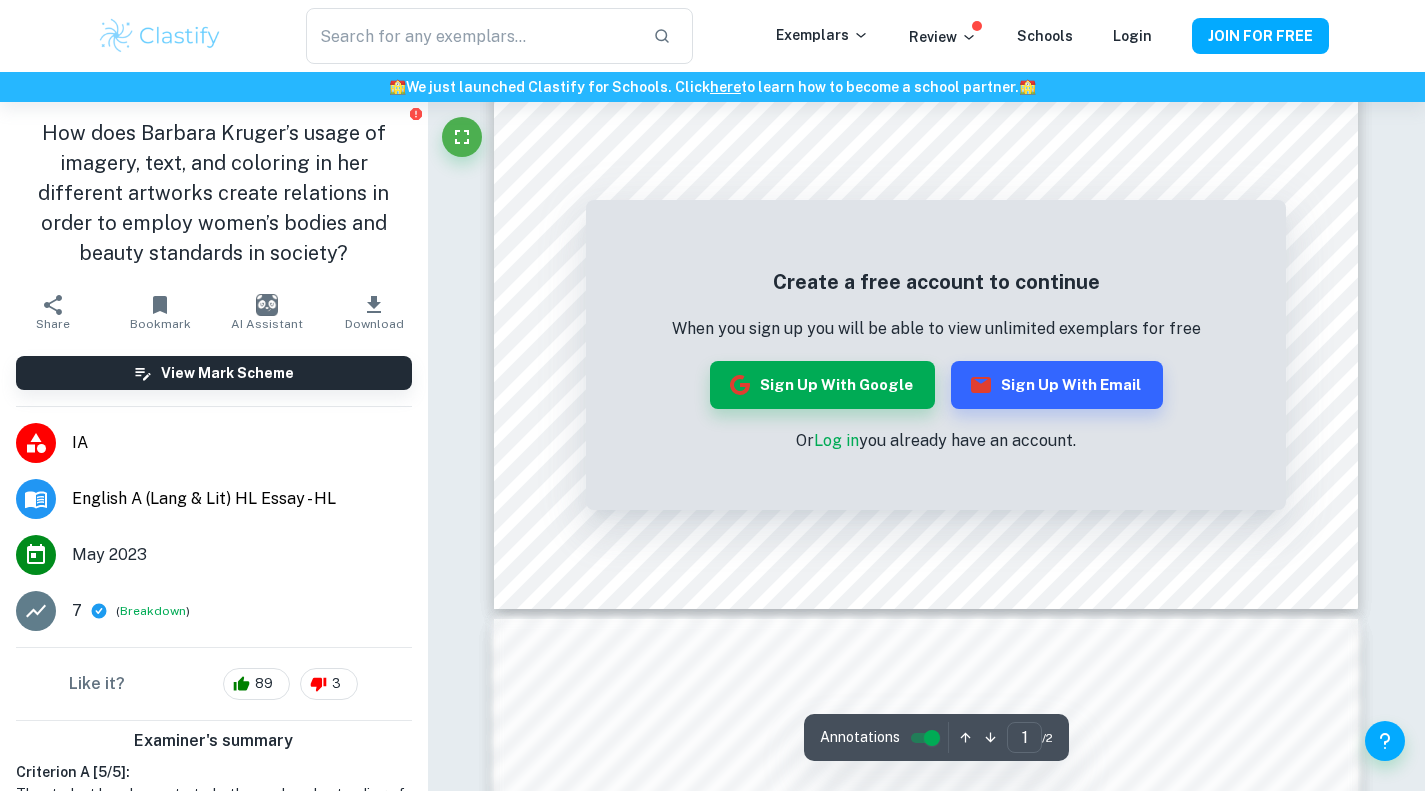 scroll, scrollTop: 924, scrollLeft: 0, axis: vertical 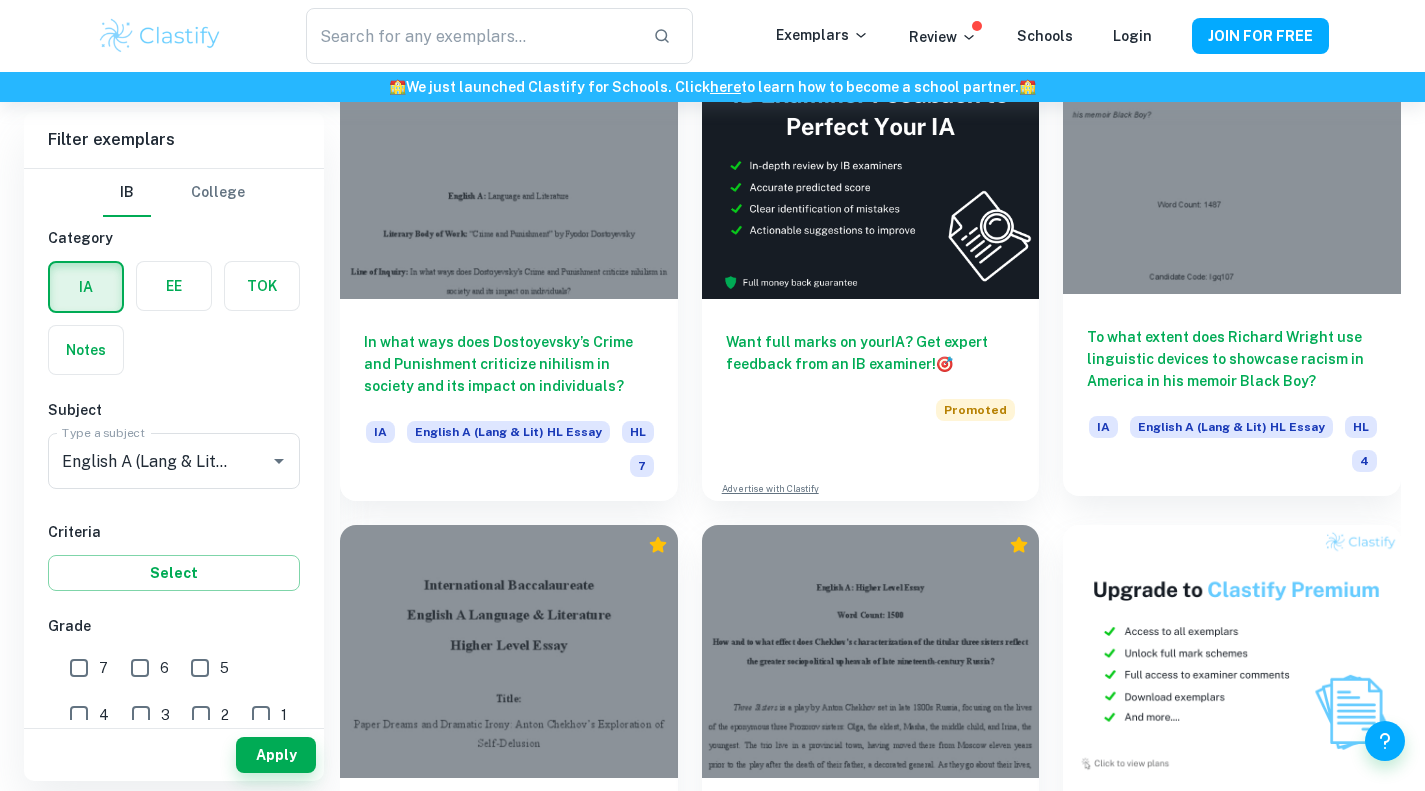 click at bounding box center [1232, 167] 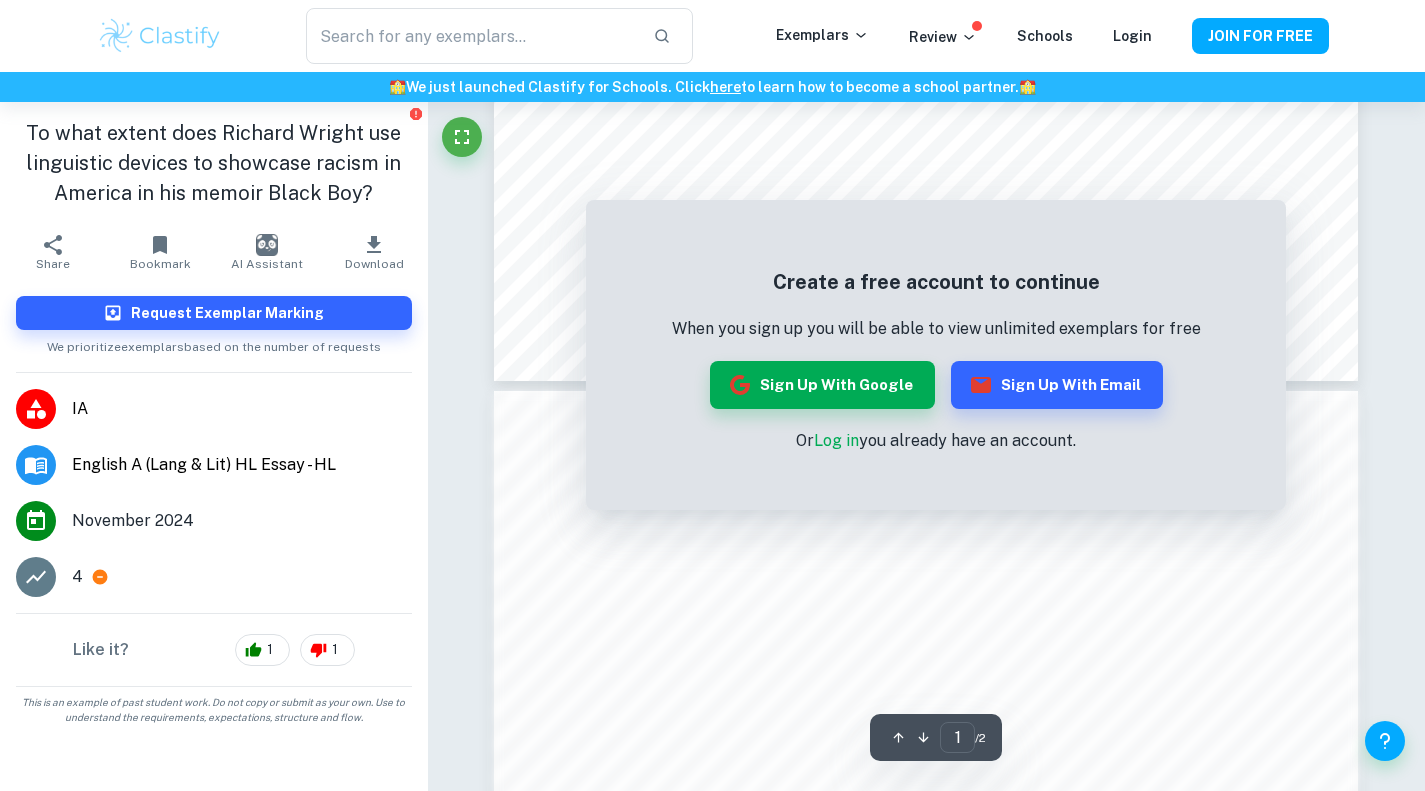scroll, scrollTop: 1037, scrollLeft: 0, axis: vertical 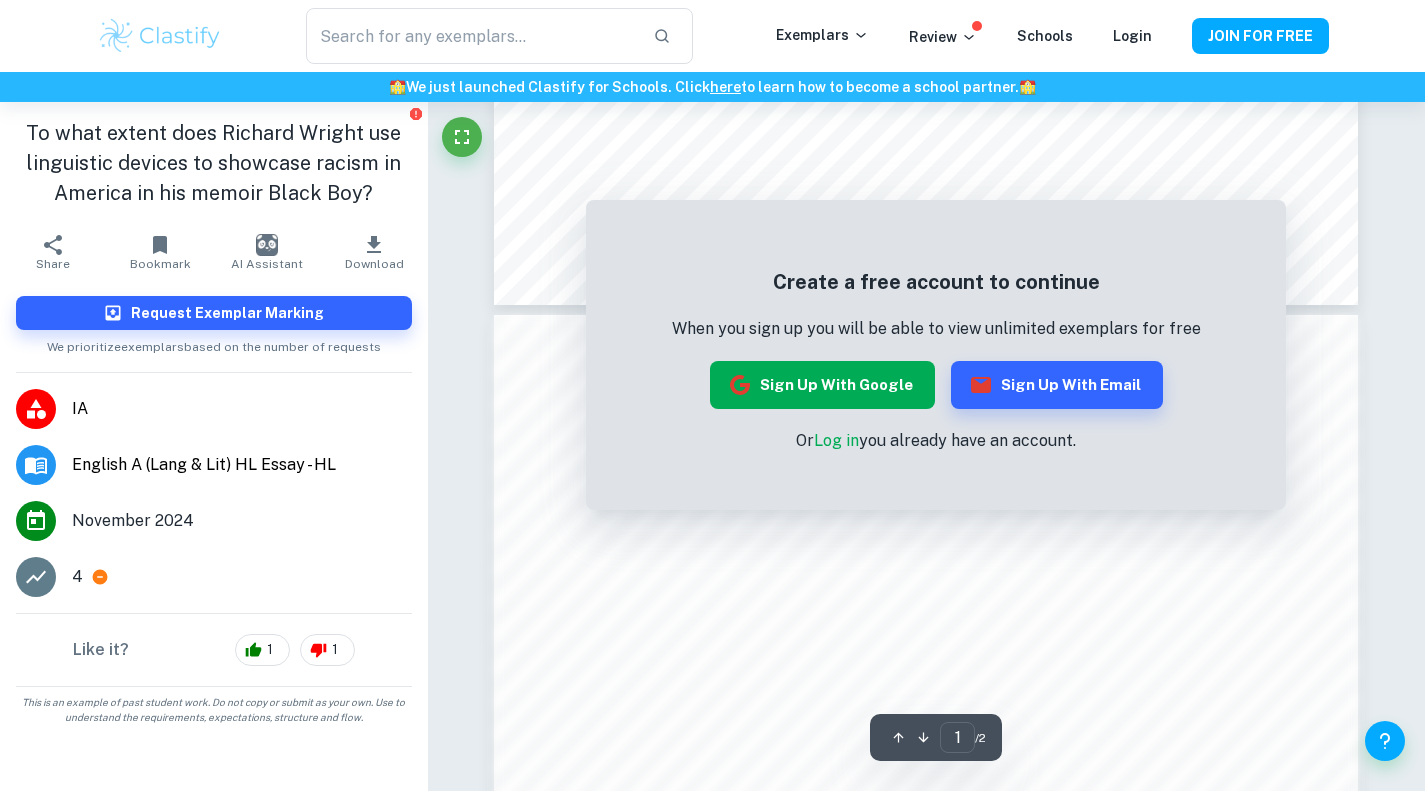 click on "Sign up with Google" at bounding box center (822, 385) 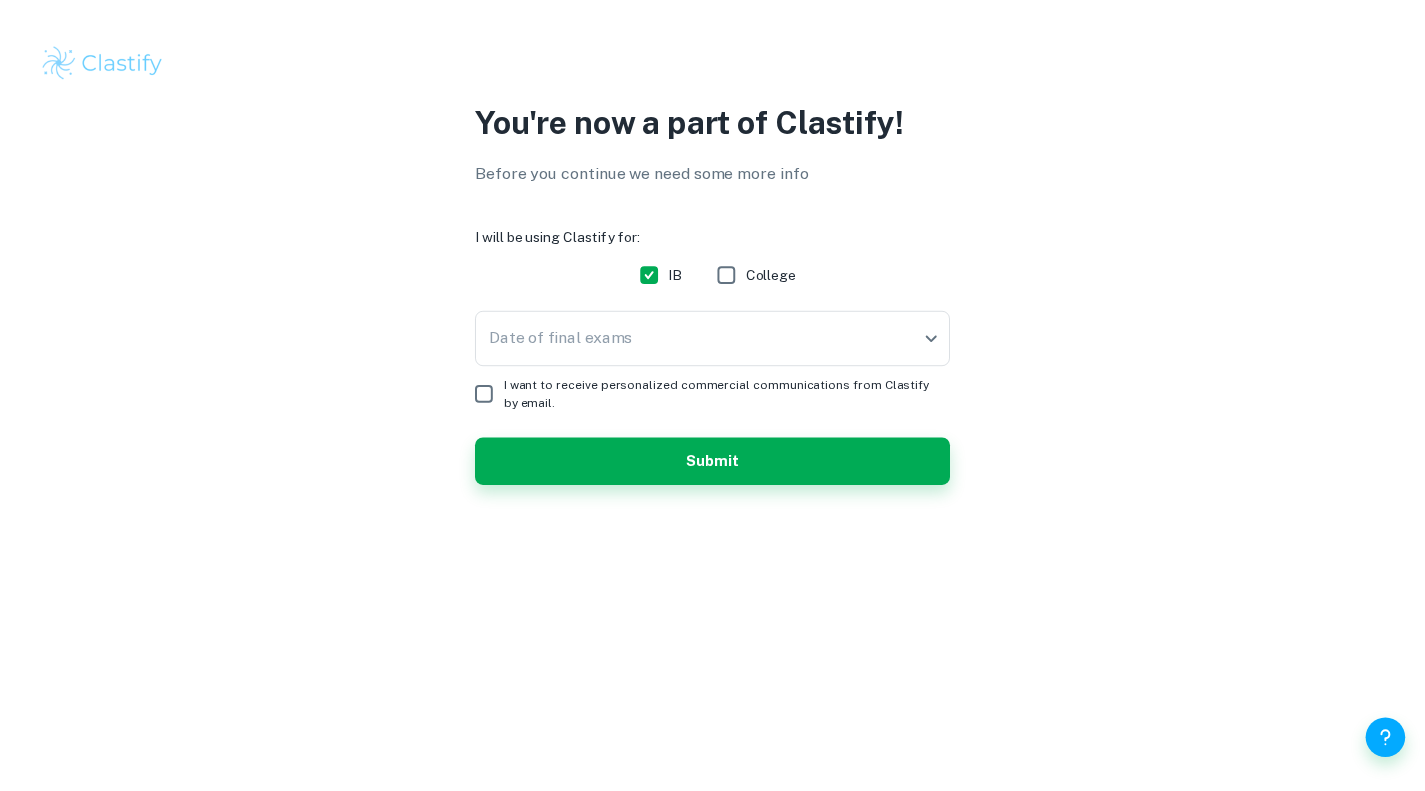 scroll, scrollTop: 0, scrollLeft: 0, axis: both 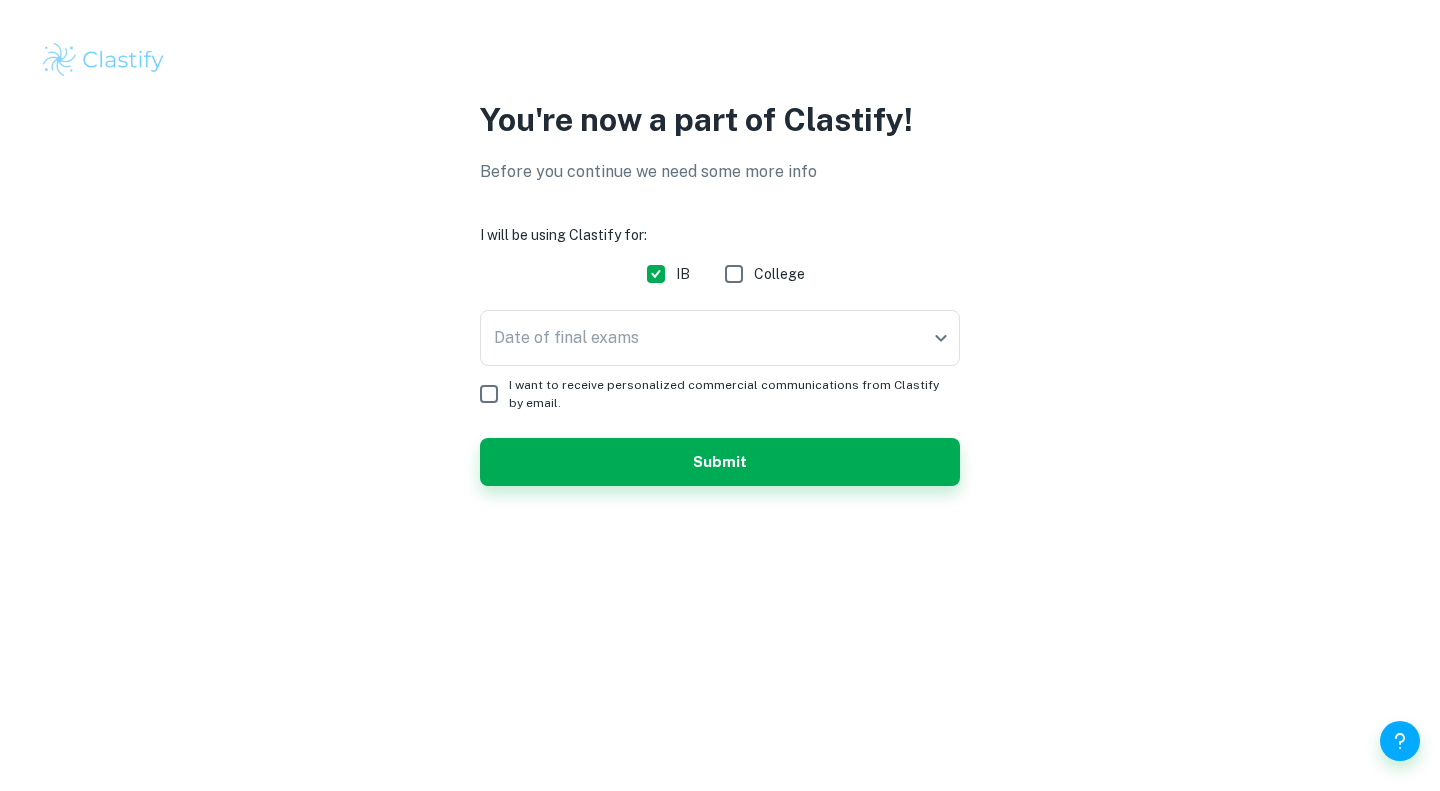 click on "Date of final exams ​ Date of final exams" at bounding box center (720, 342) 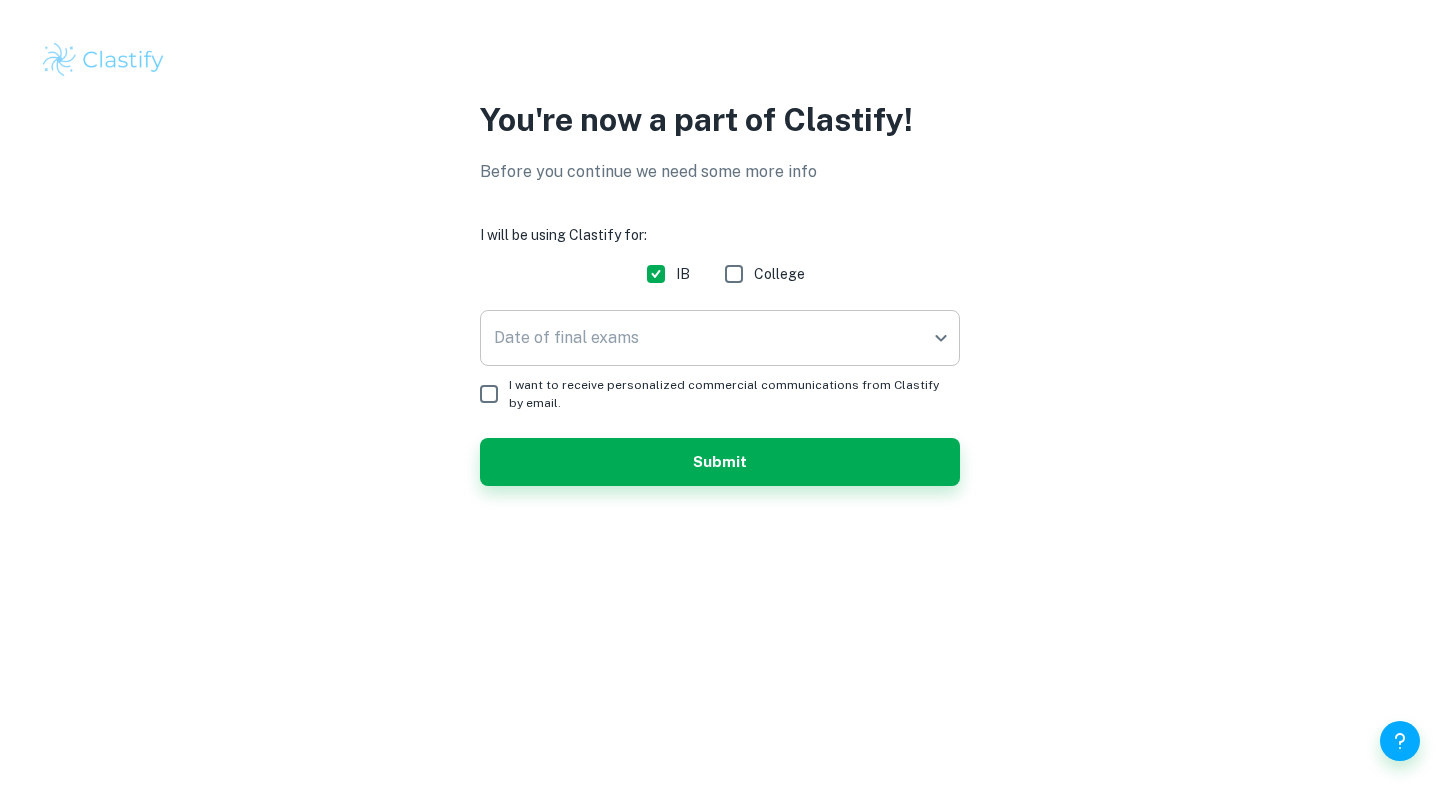 click on "We value your privacy We use cookies to enhance your browsing experience, serve personalised ads or content, and analyse our traffic. By clicking "Accept All", you consent to our use of cookies.   Cookie Policy Customise   Reject All   Accept All   Customise Consent Preferences   We use cookies to help you navigate efficiently and perform certain functions. You will find detailed information about all cookies under each consent category below. The cookies that are categorised as "Necessary" are stored on your browser as they are essential for enabling the basic functionalities of the site. ...  Show more For more information on how Google's third-party cookies operate and handle your data, see:   Google Privacy Policy Necessary Always Active Necessary cookies are required to enable the basic features of this site, such as providing secure log-in or adjusting your consent preferences. These cookies do not store any personally identifiable data. Functional Analytics Performance Advertisement Uncategorised" at bounding box center (720, 395) 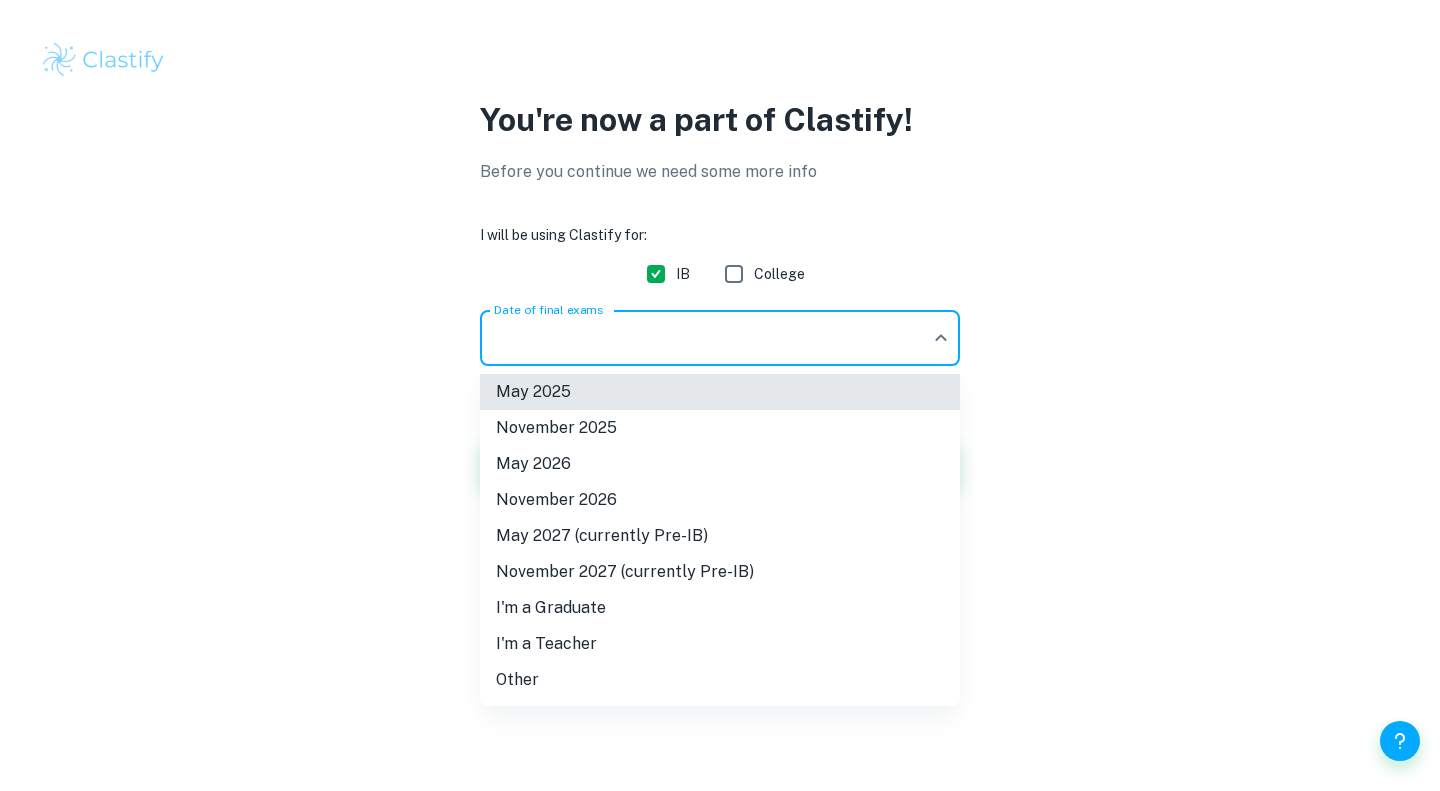 click on "November 2025" at bounding box center (720, 428) 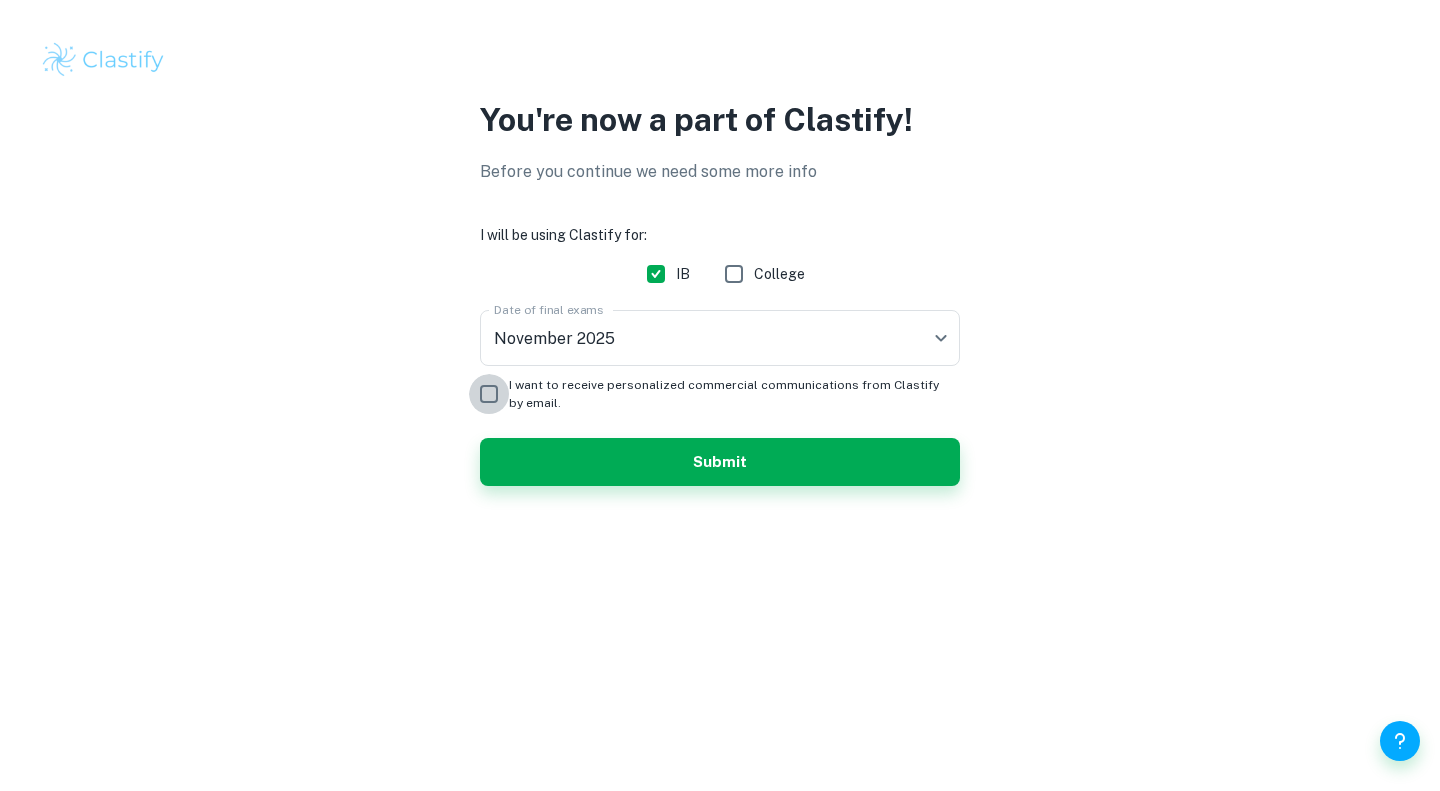 click on "I want to receive personalized commercial communications from Clastify by email." at bounding box center (489, 394) 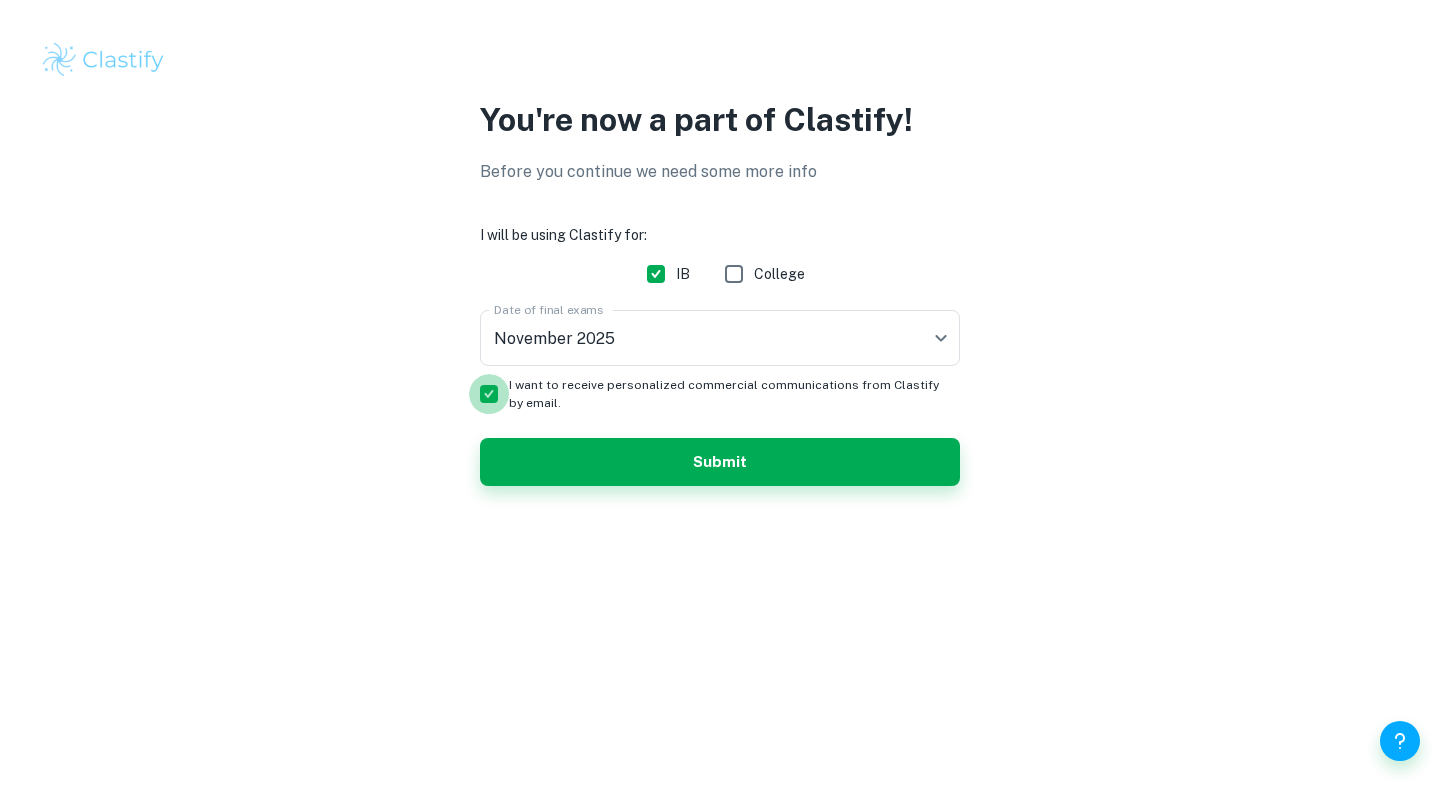 click on "I want to receive personalized commercial communications from Clastify by email." at bounding box center [489, 394] 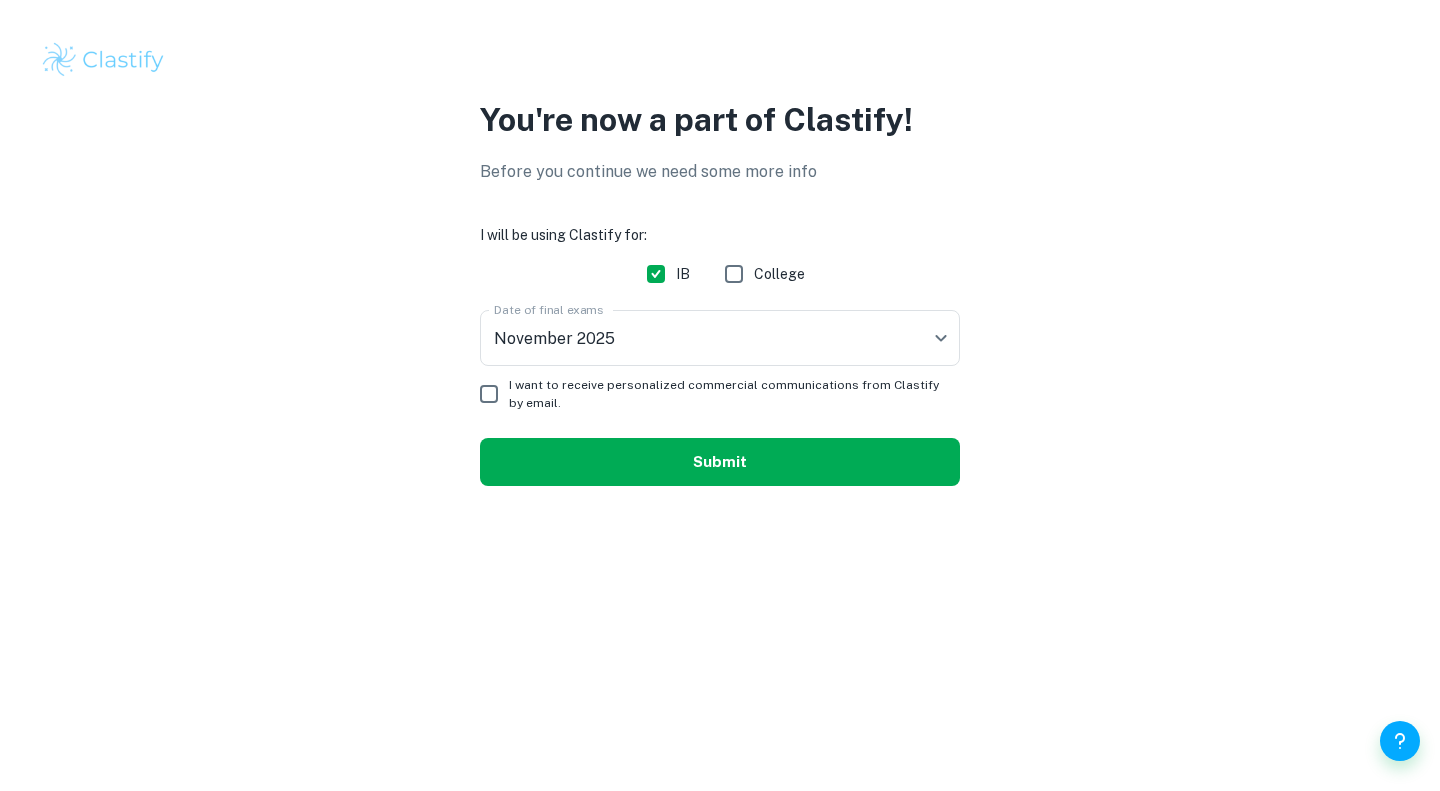 click on "Submit" at bounding box center (720, 462) 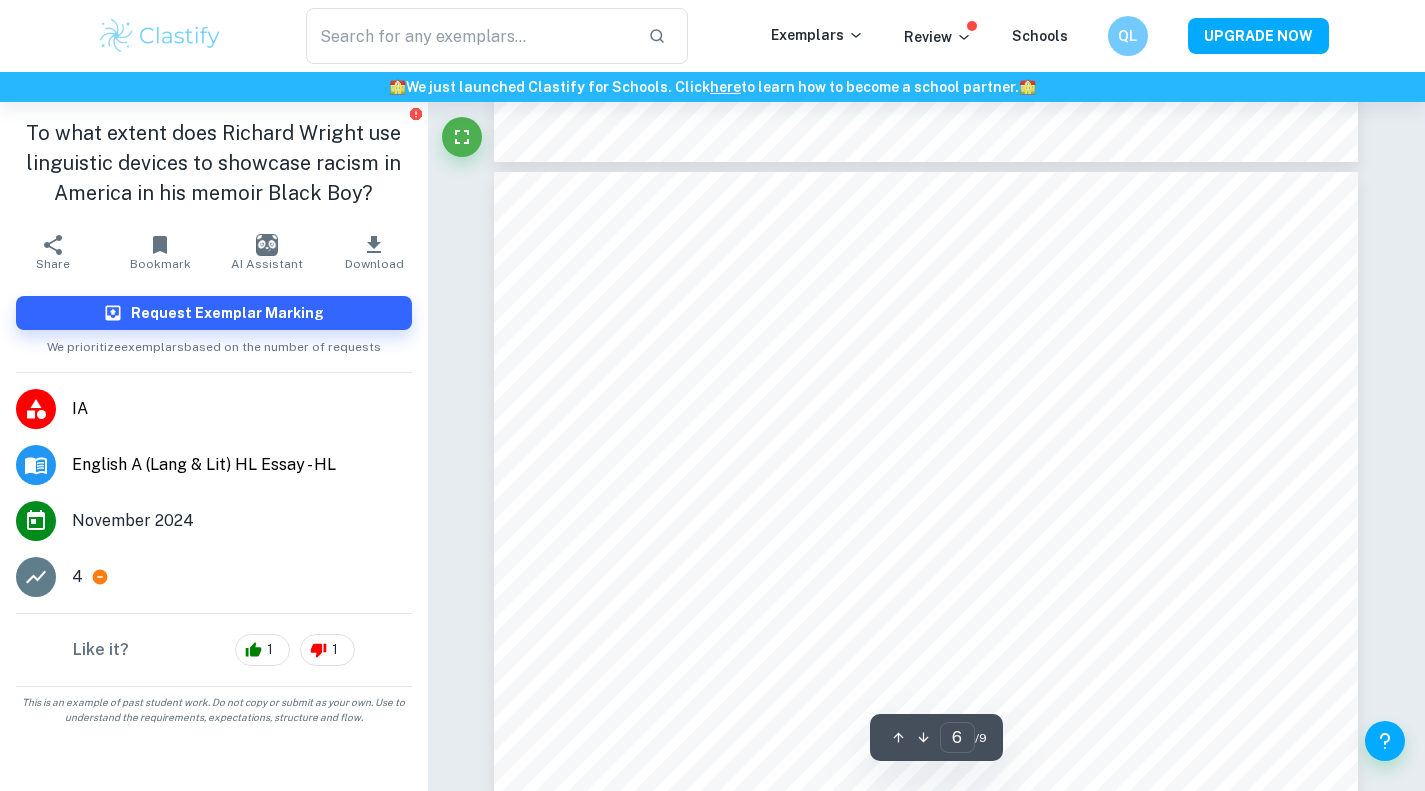 scroll, scrollTop: 6378, scrollLeft: 0, axis: vertical 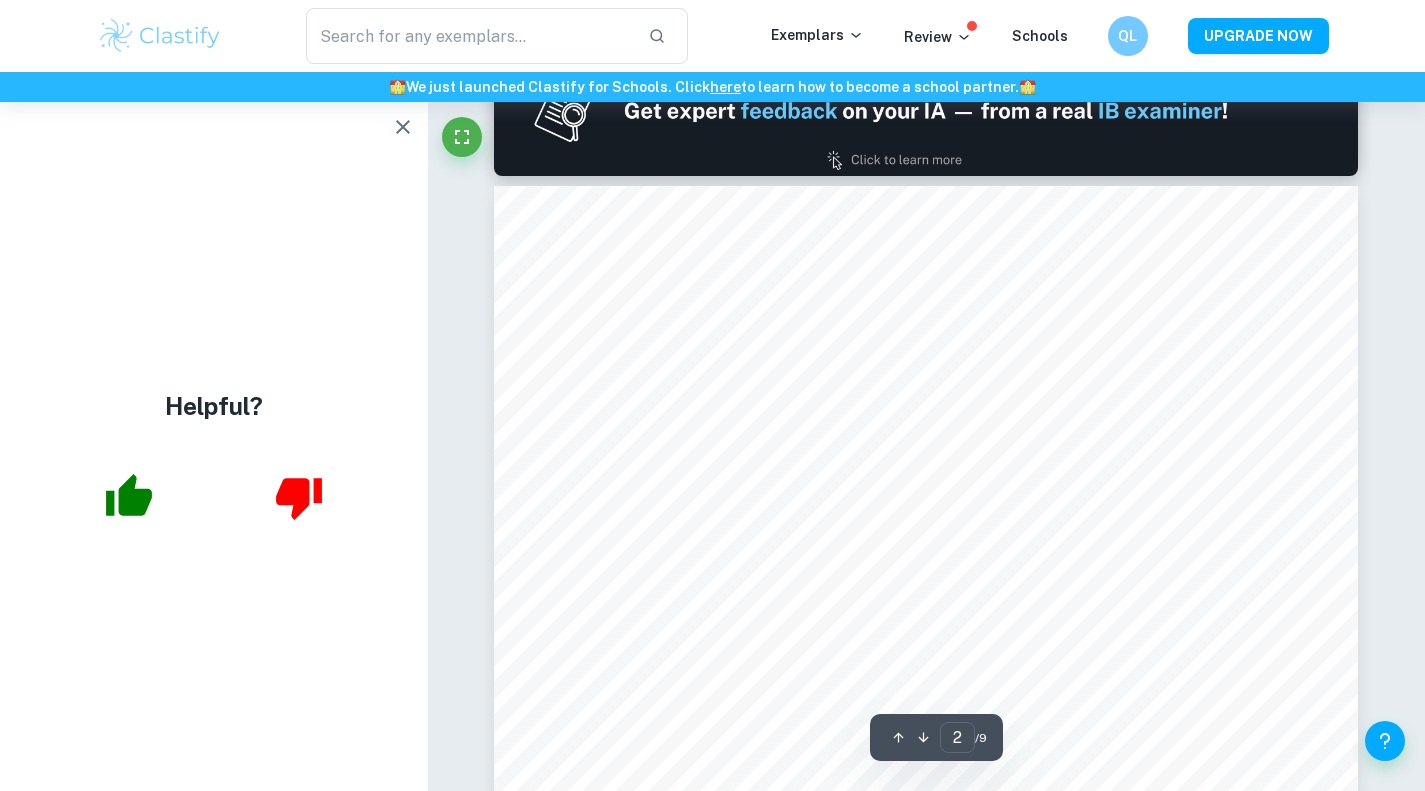 type on "1" 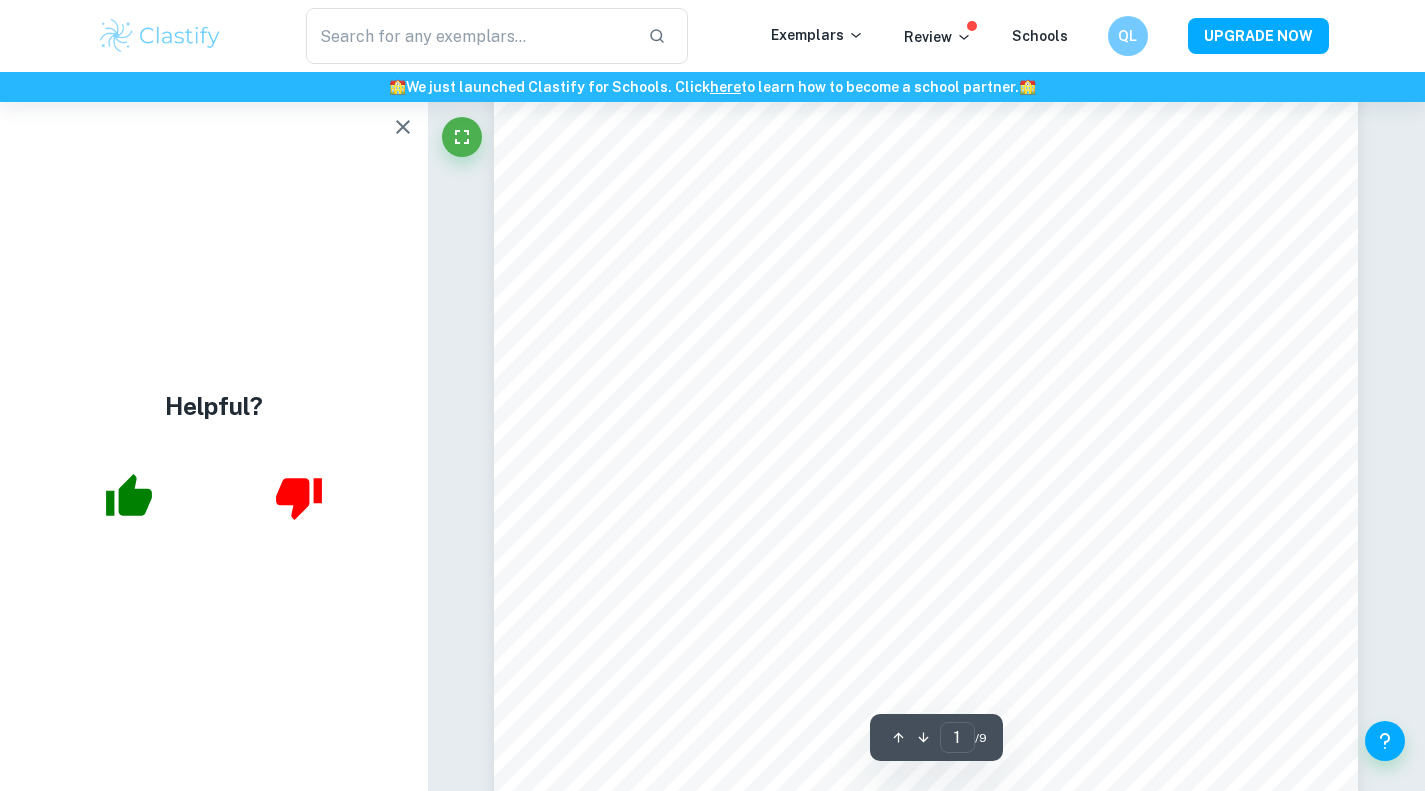 scroll, scrollTop: 0, scrollLeft: 0, axis: both 